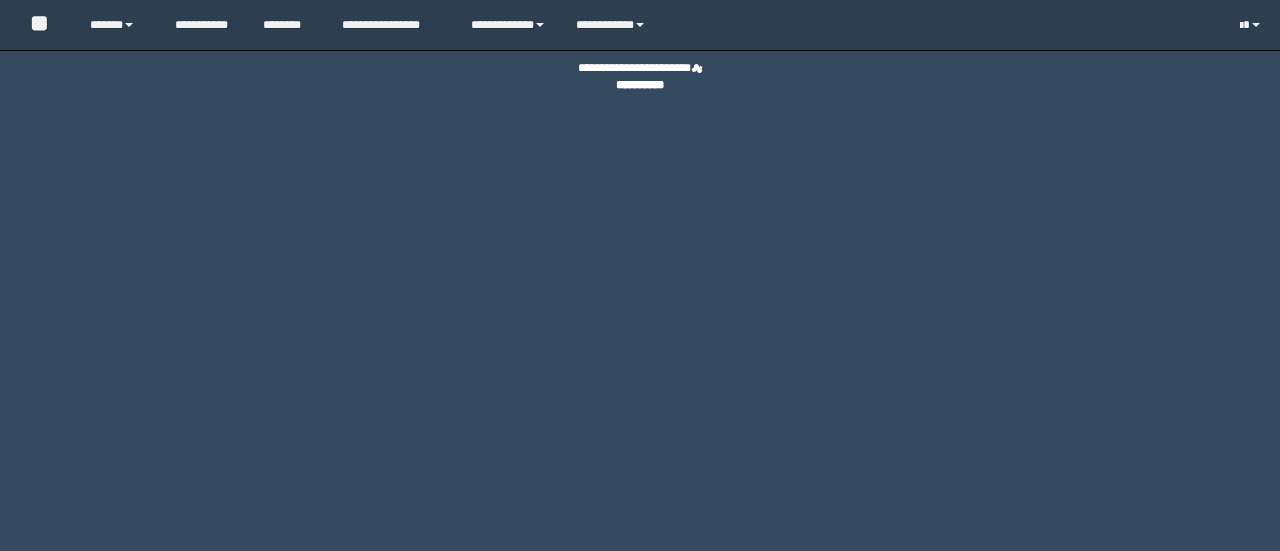 scroll, scrollTop: 0, scrollLeft: 0, axis: both 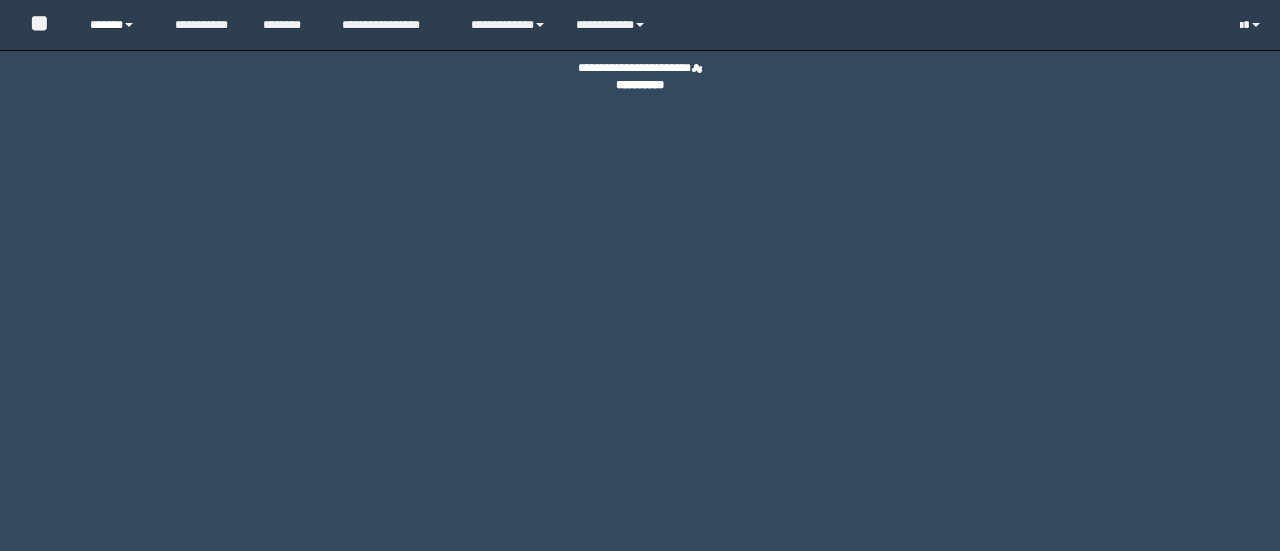 click on "******" at bounding box center (117, 25) 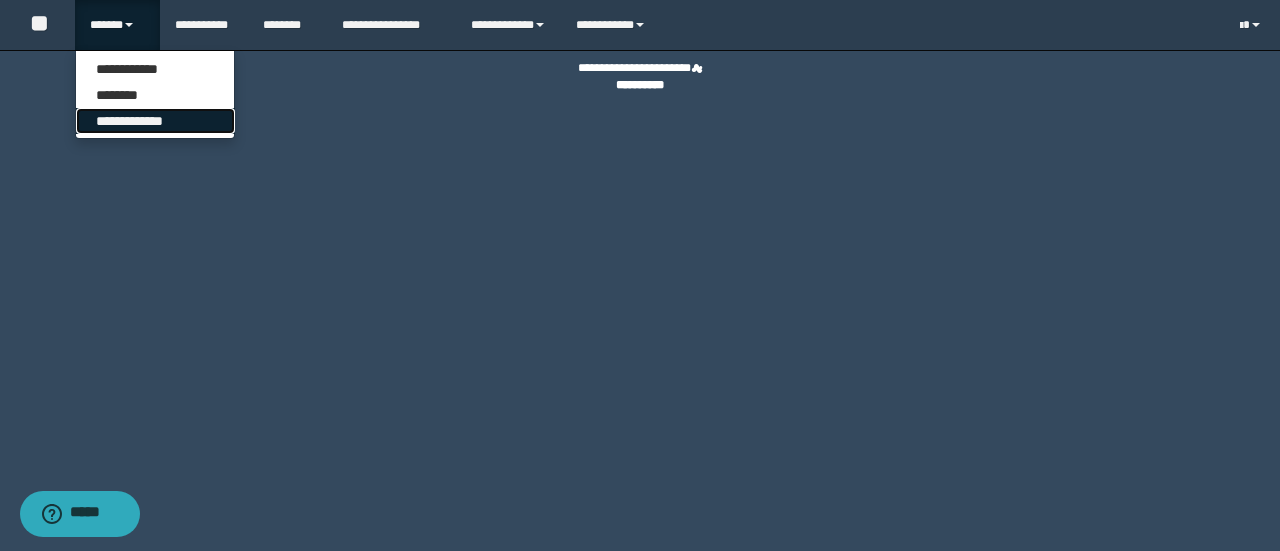 click on "**********" at bounding box center [155, 121] 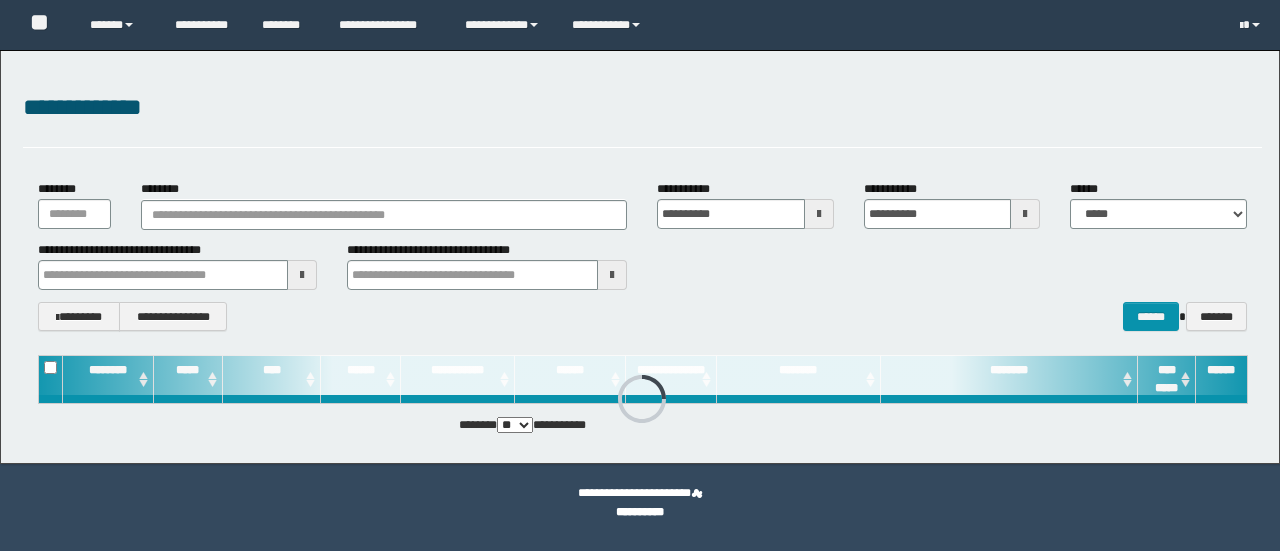 scroll, scrollTop: 0, scrollLeft: 0, axis: both 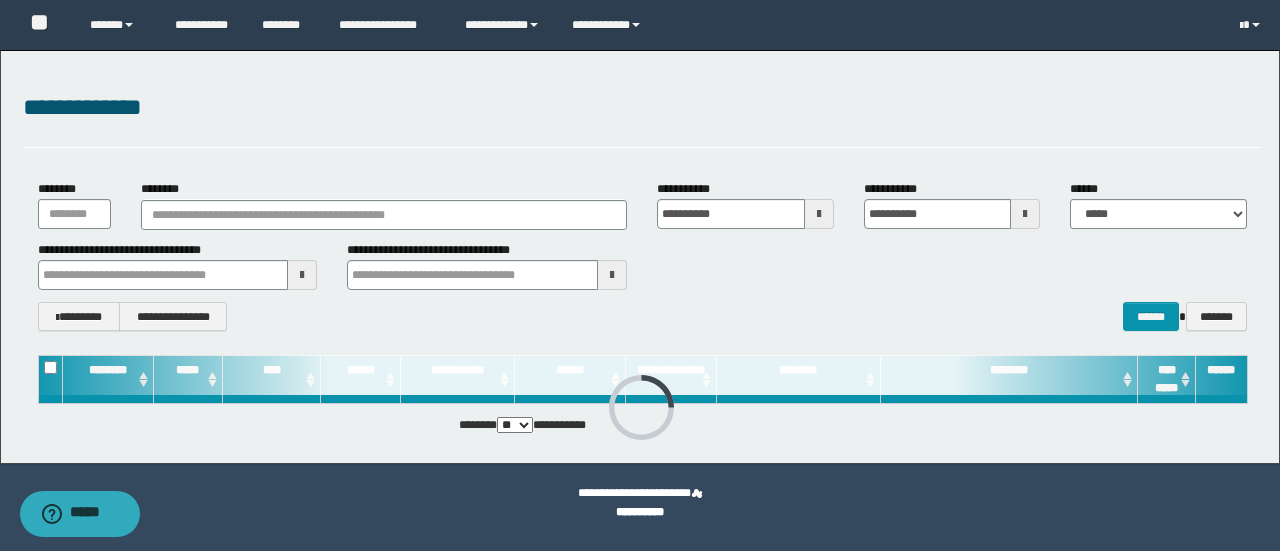 type on "**********" 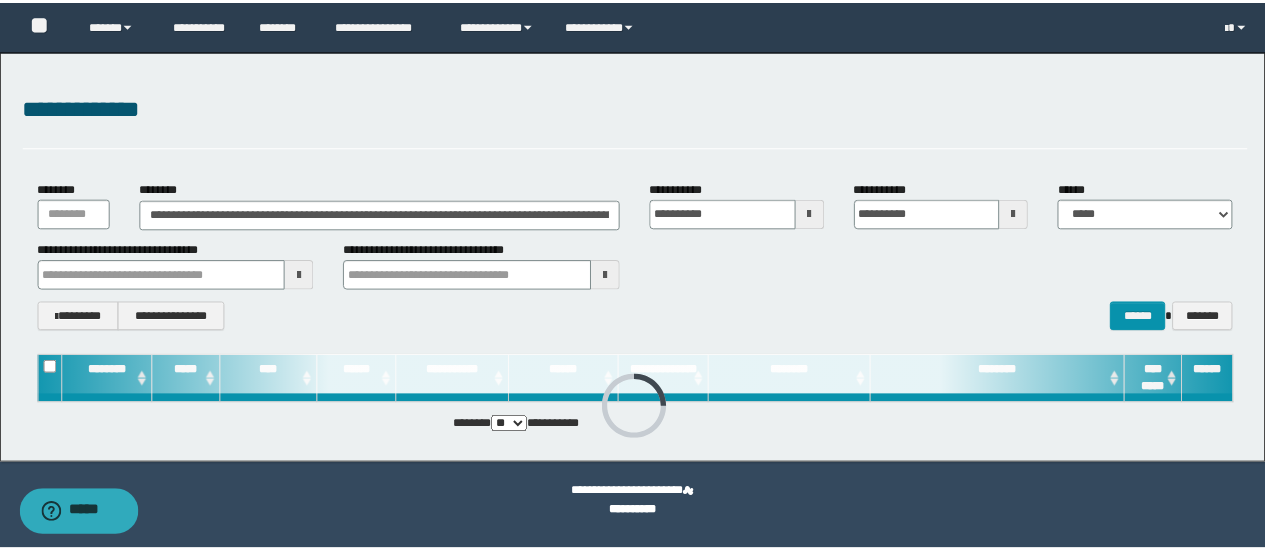 scroll, scrollTop: 0, scrollLeft: 612, axis: horizontal 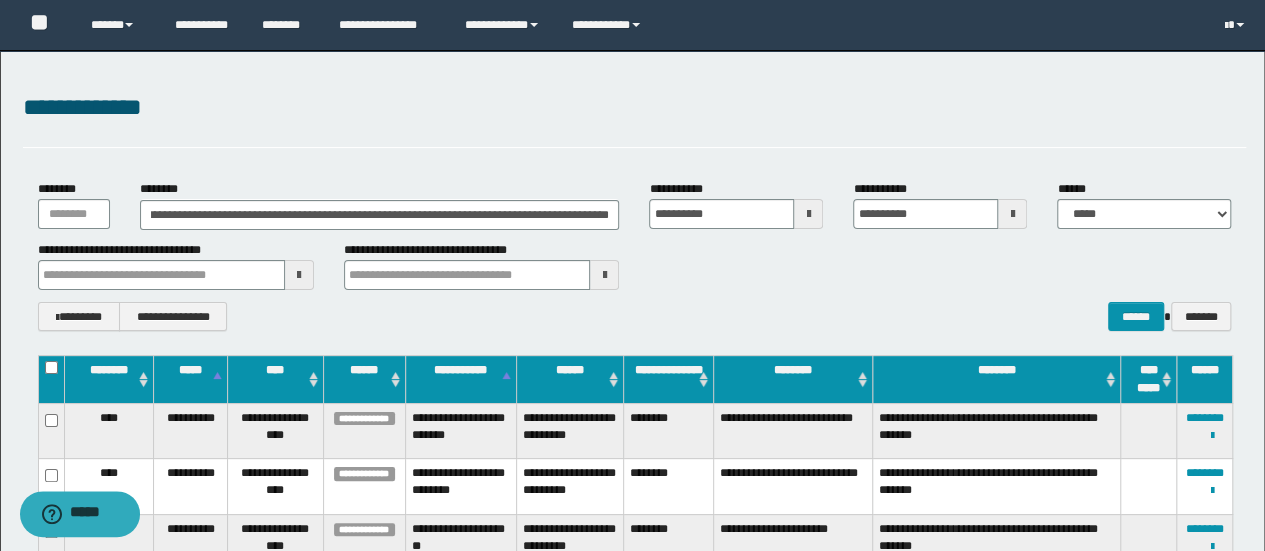 click on "**********" at bounding box center [380, 215] 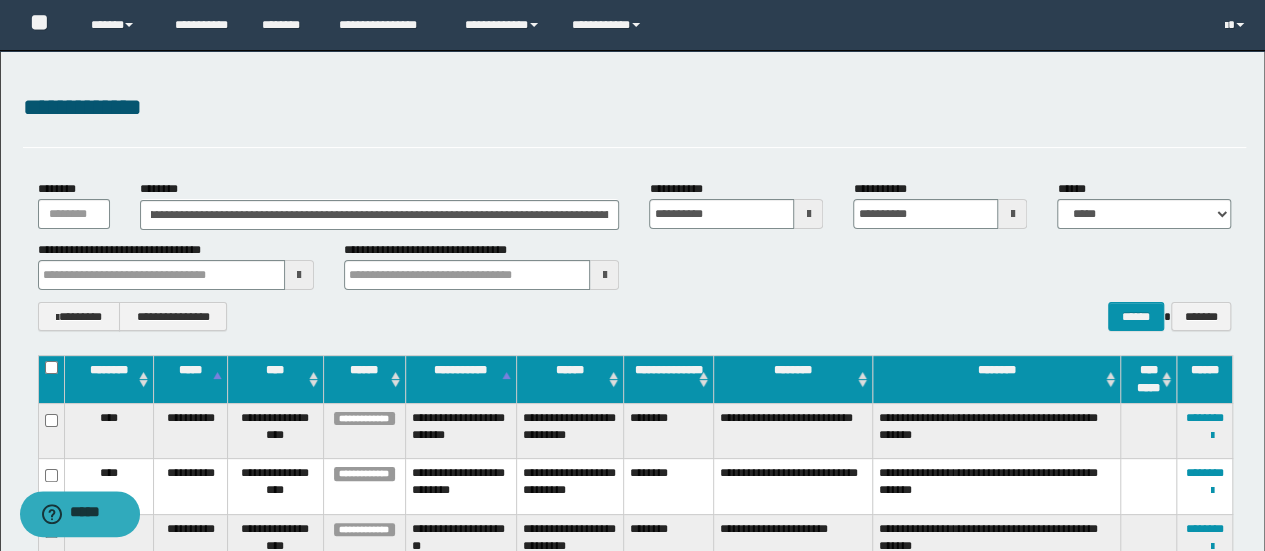 scroll, scrollTop: 0, scrollLeft: 0, axis: both 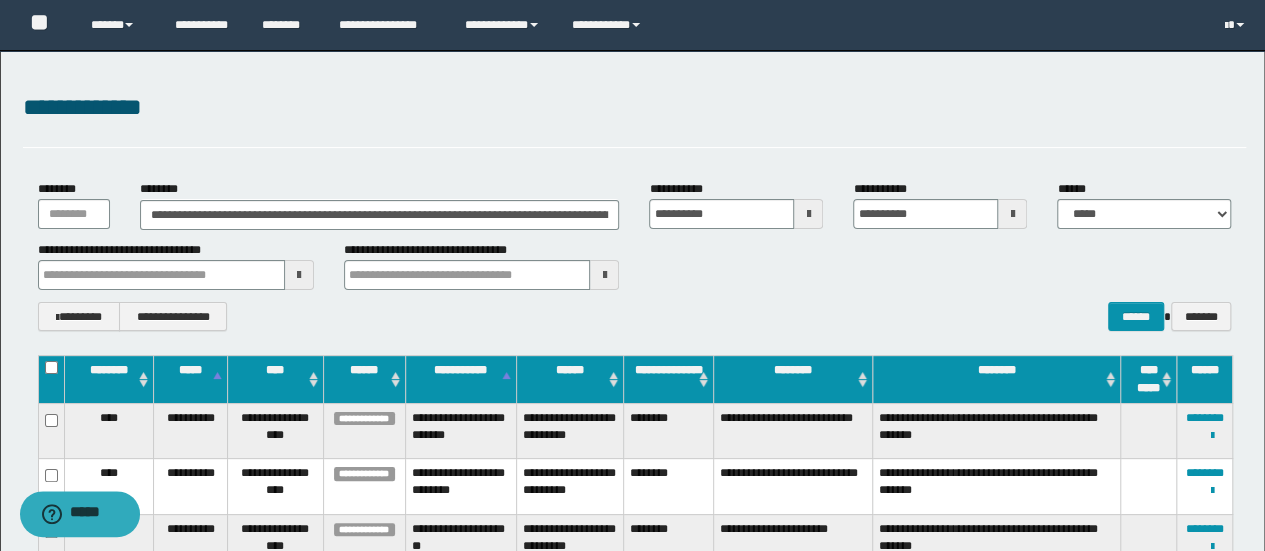 click on "**********" at bounding box center (380, 215) 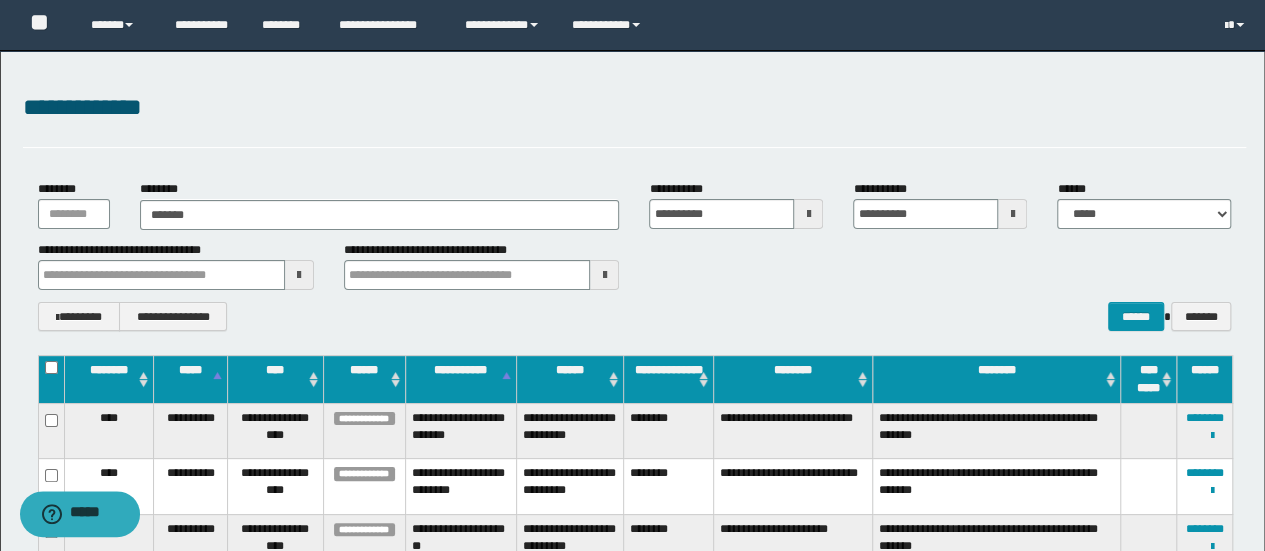 type on "********" 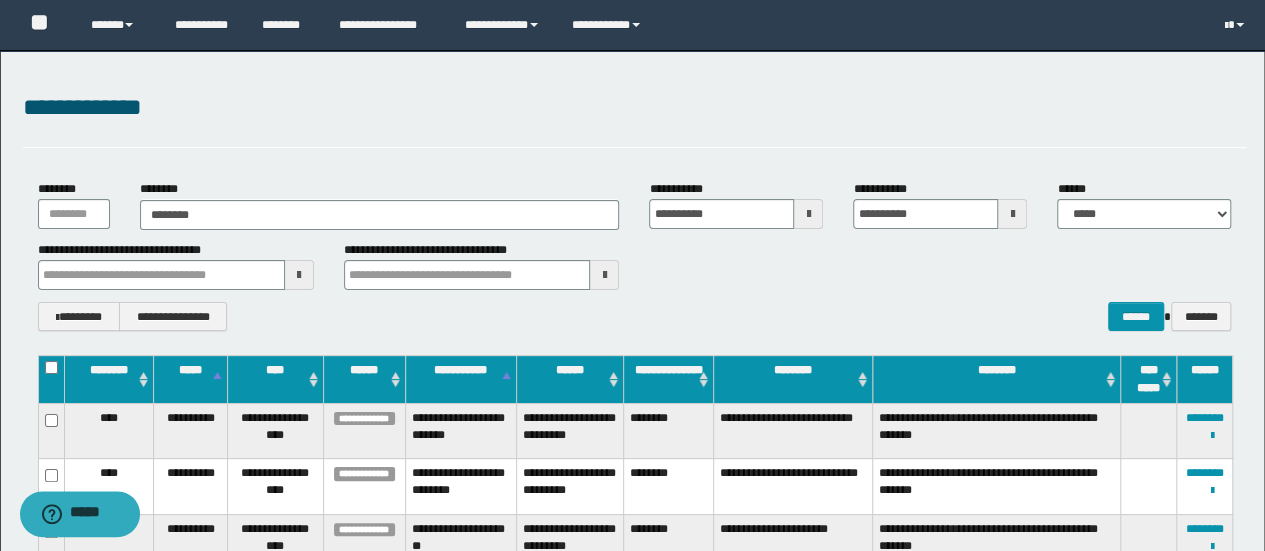 type on "********" 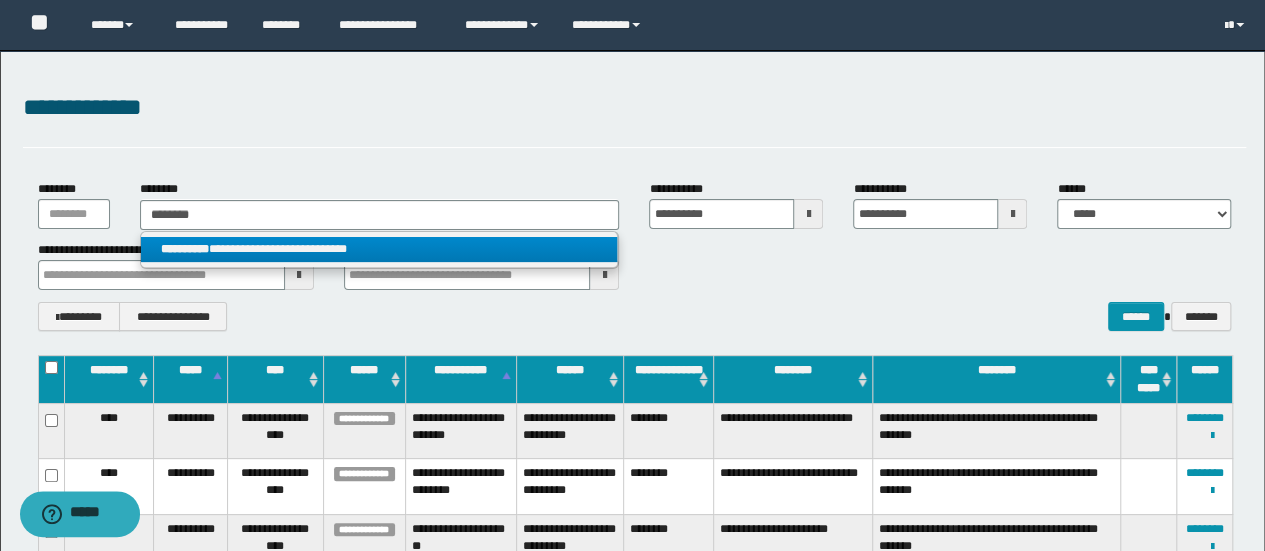 type on "********" 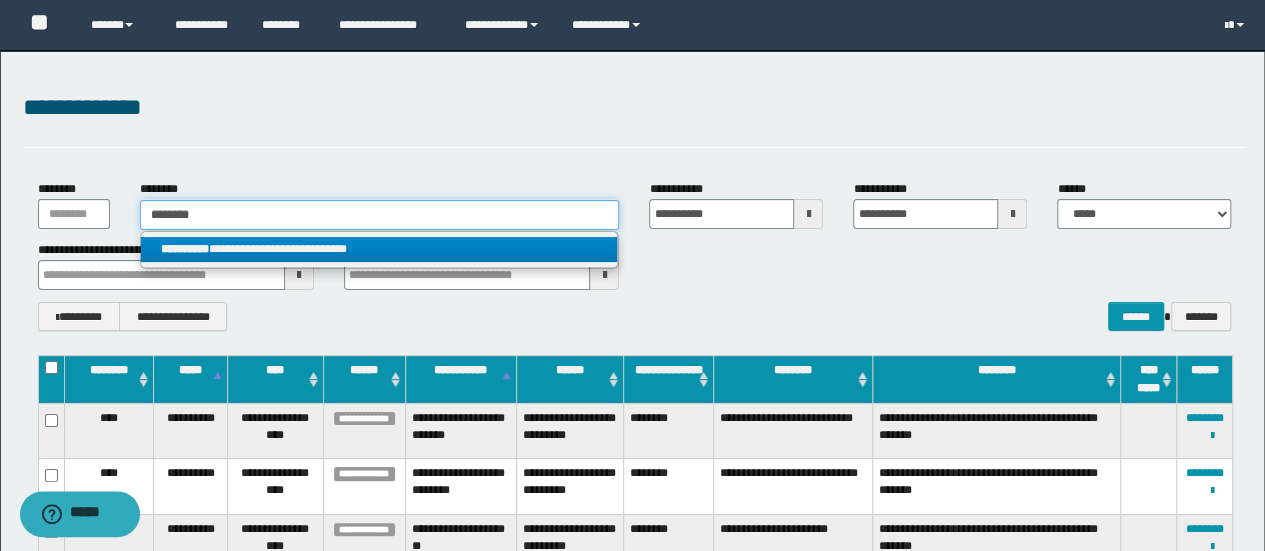 type 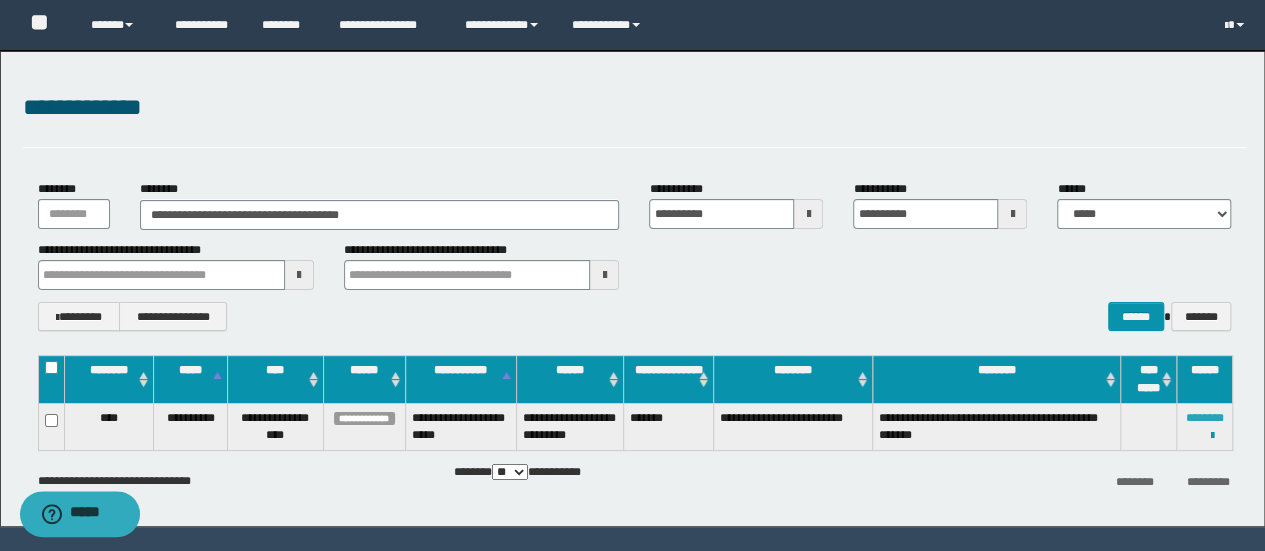 click on "********" at bounding box center (1205, 418) 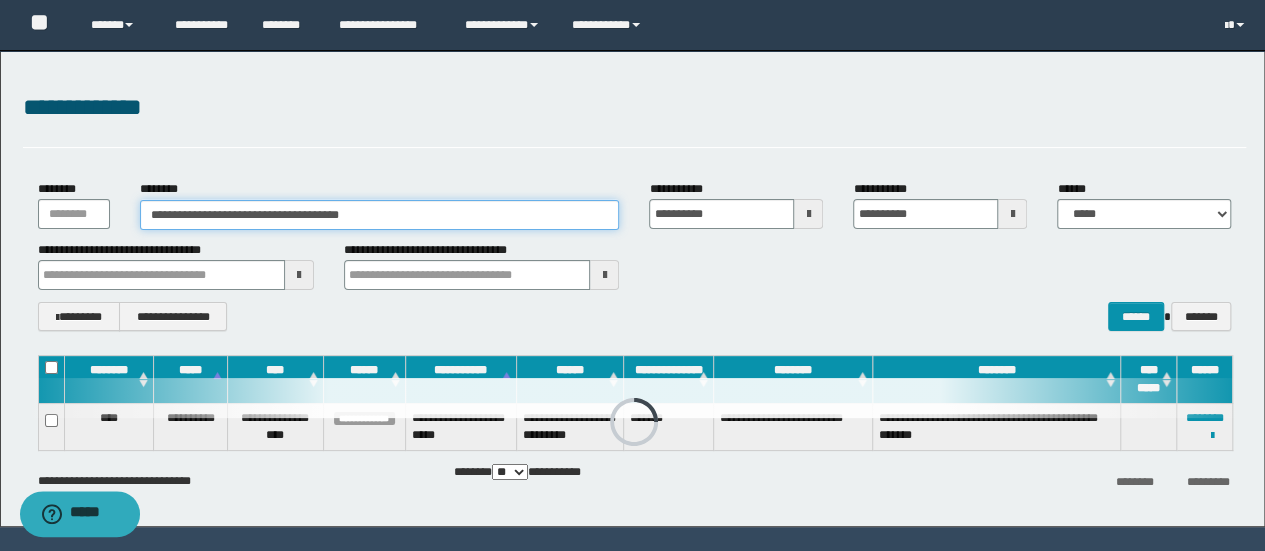 click on "**********" at bounding box center [380, 215] 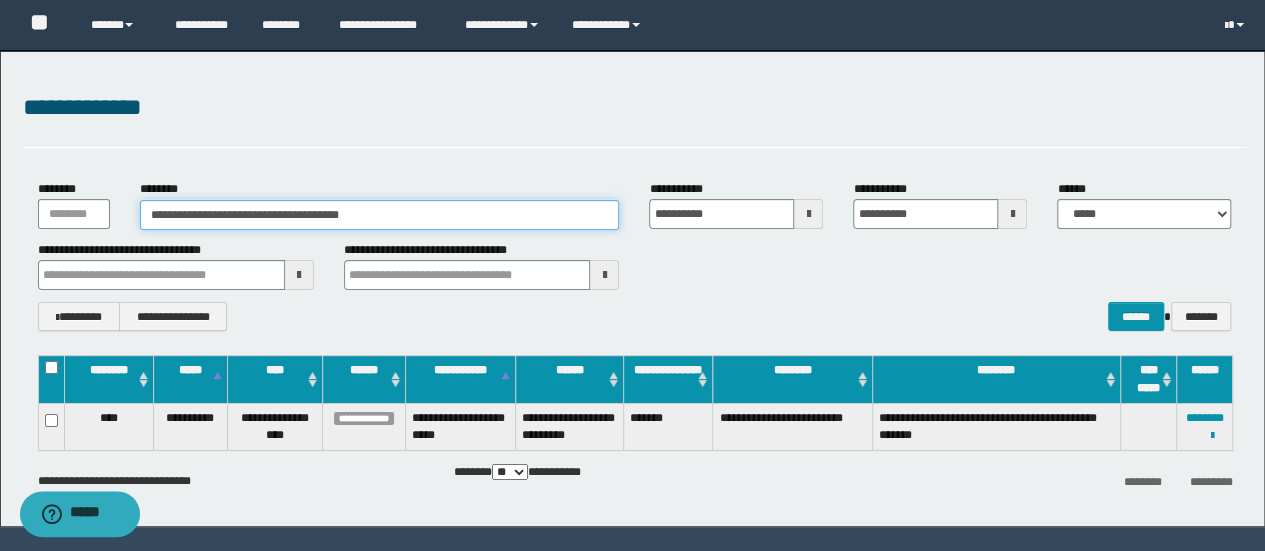 click on "**********" at bounding box center (380, 215) 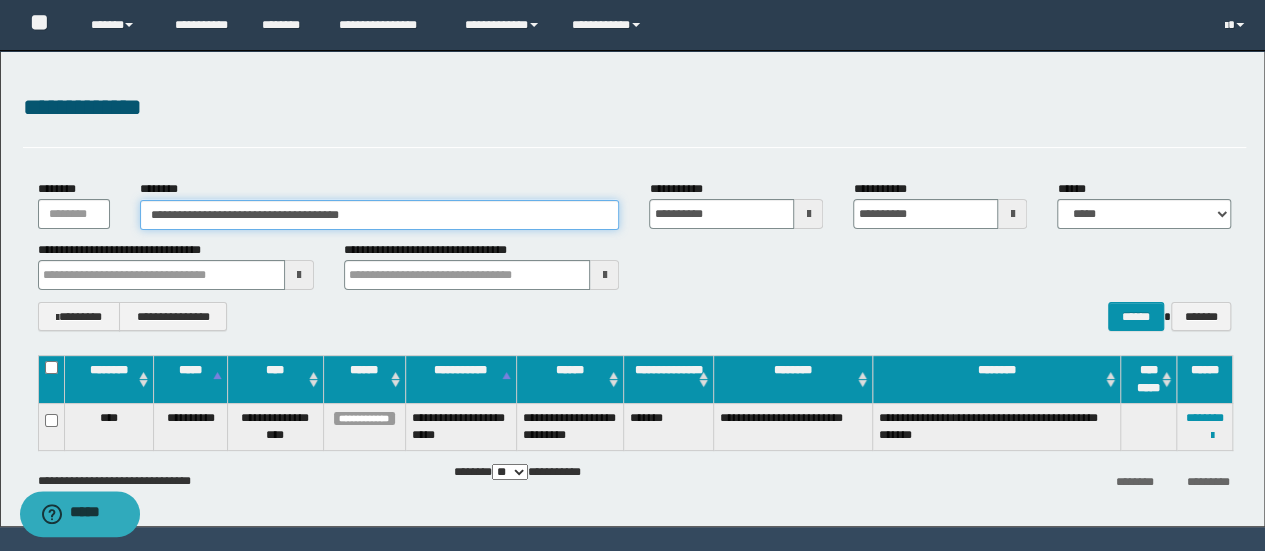 click on "**********" at bounding box center (380, 215) 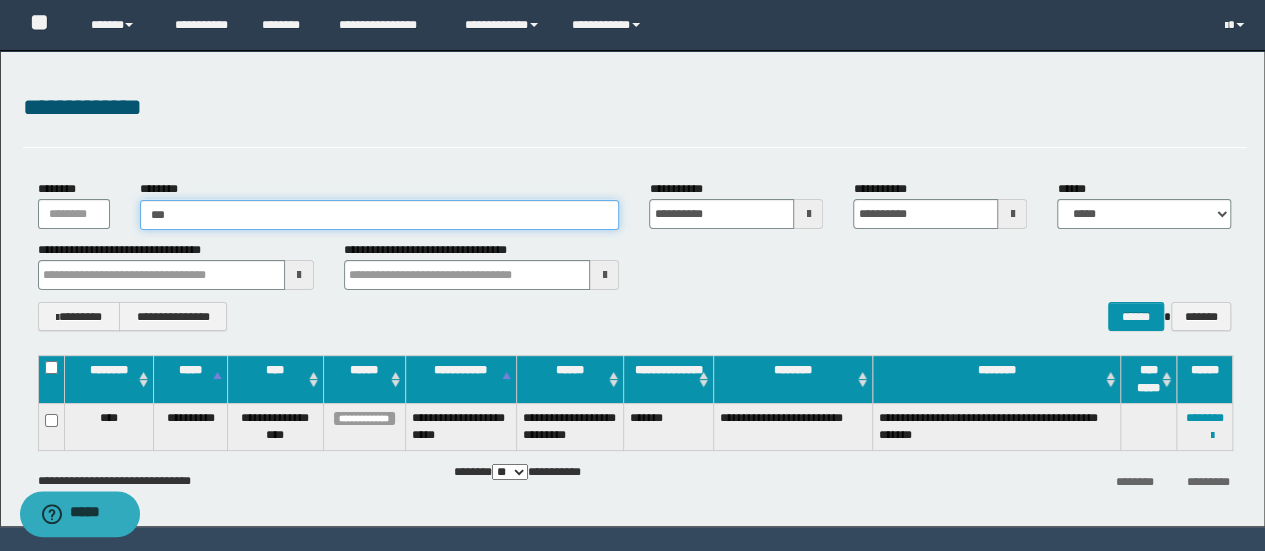 type on "****" 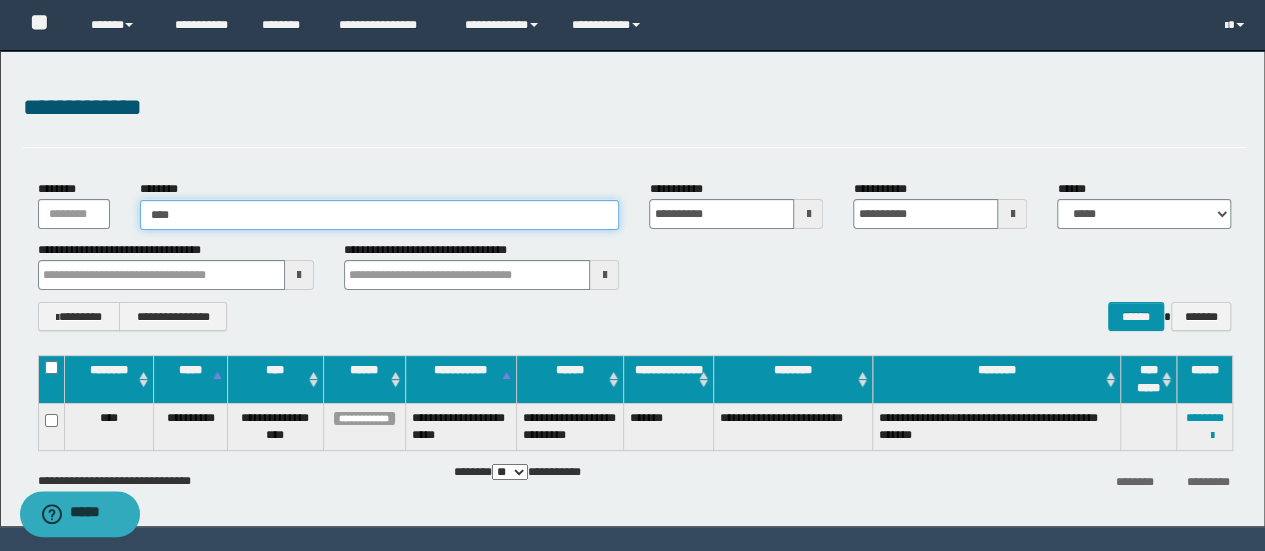type on "****" 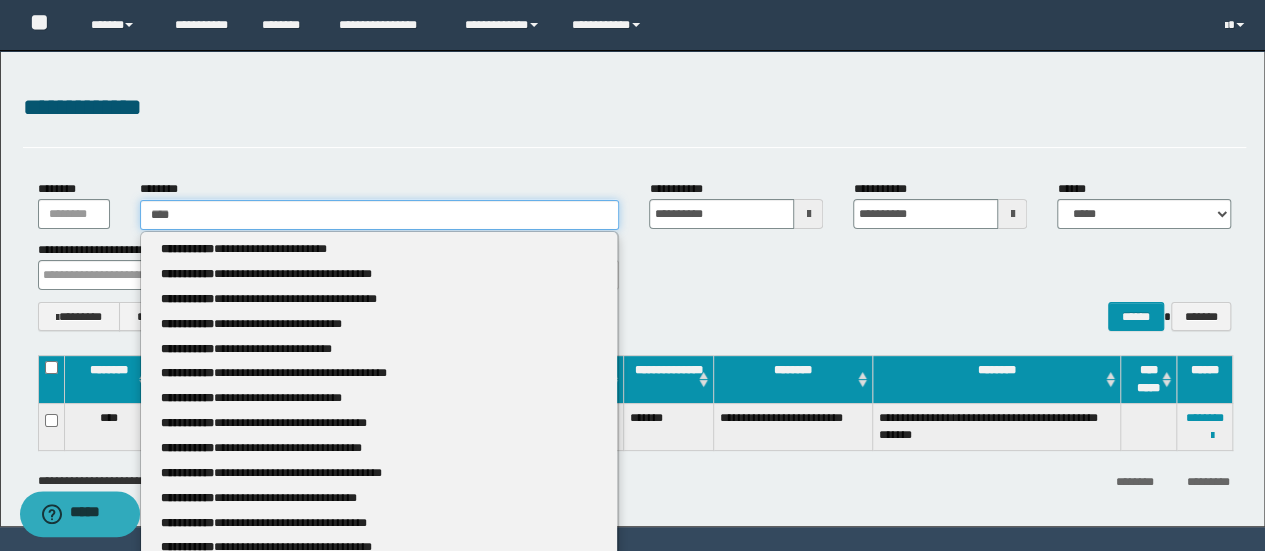 type 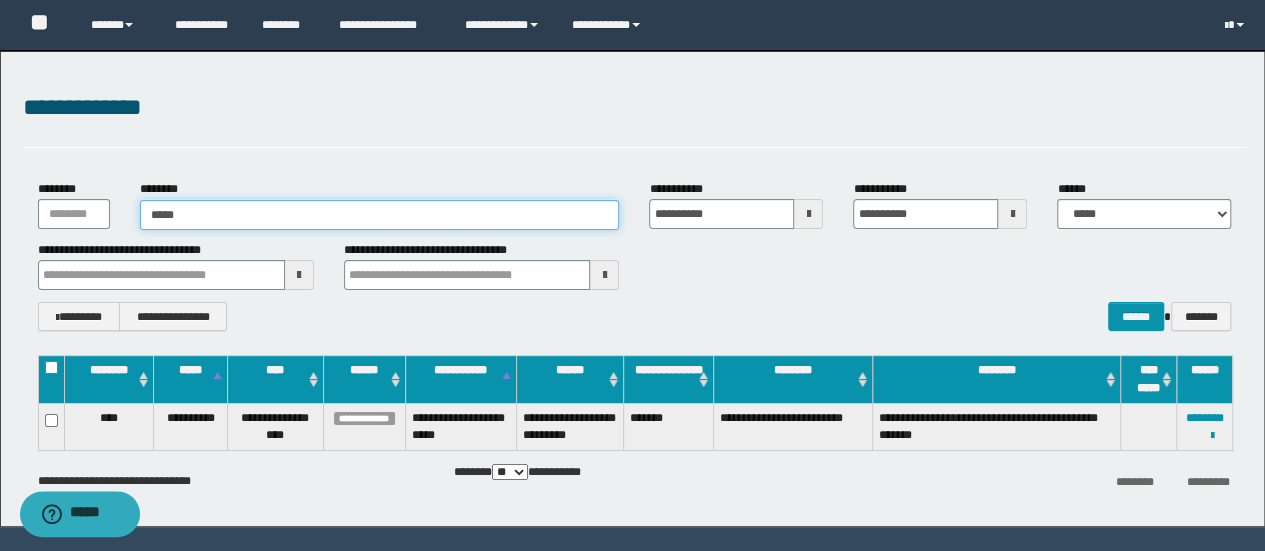 type on "*****" 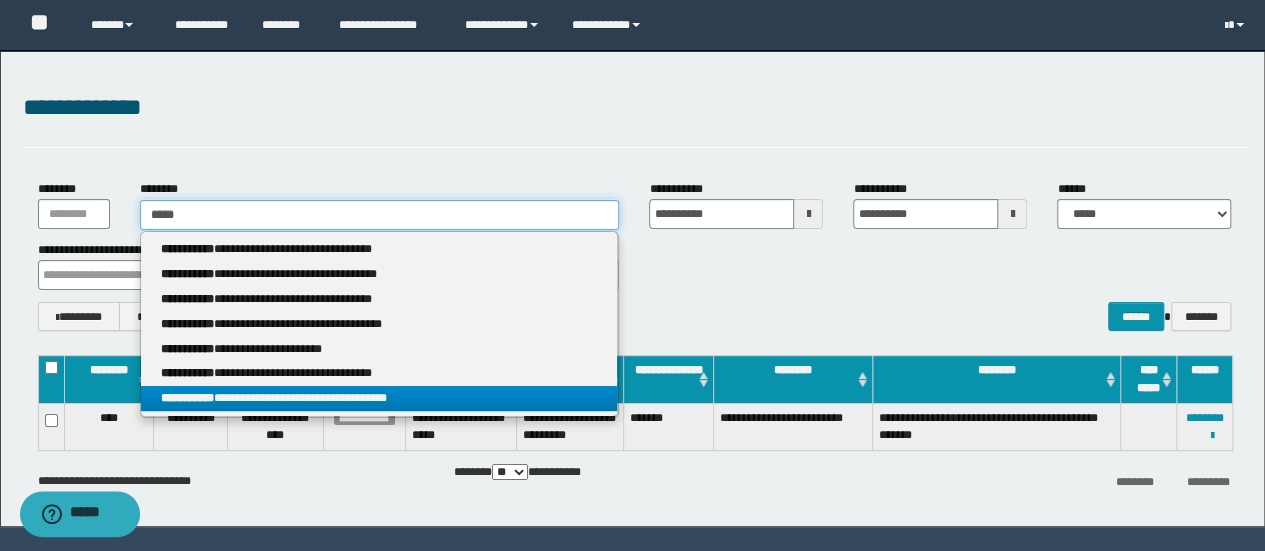type on "*****" 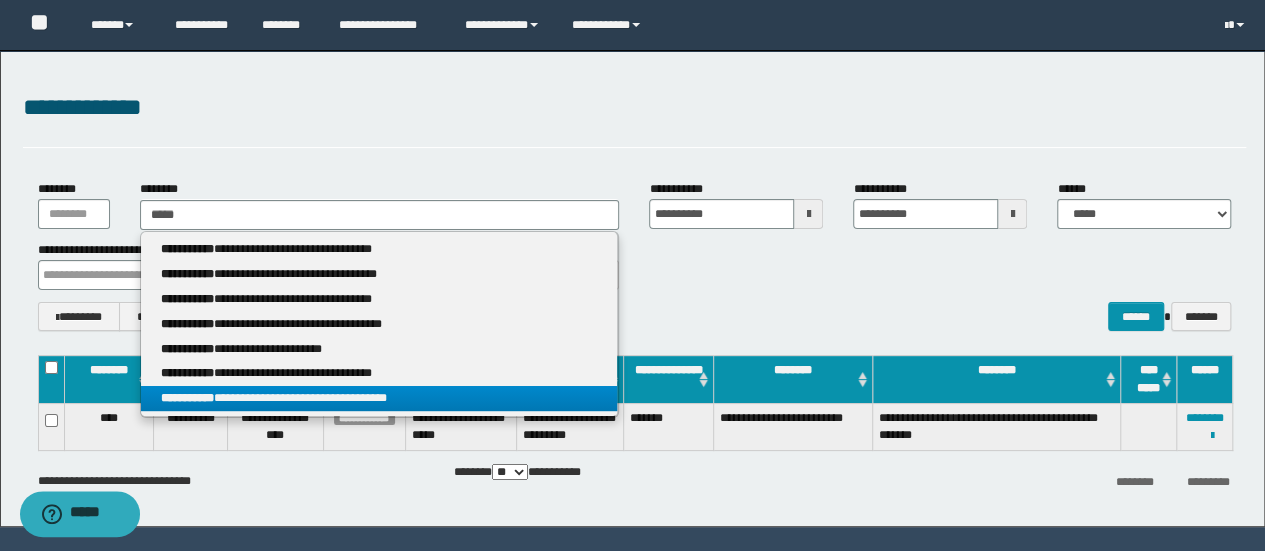 click on "**********" at bounding box center (187, 398) 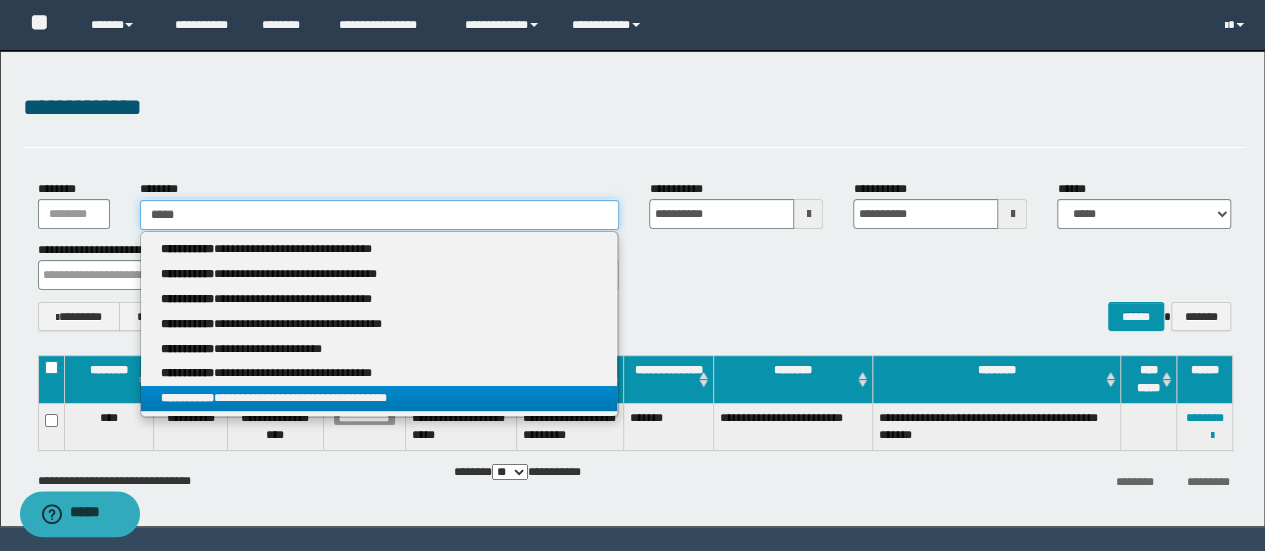 type 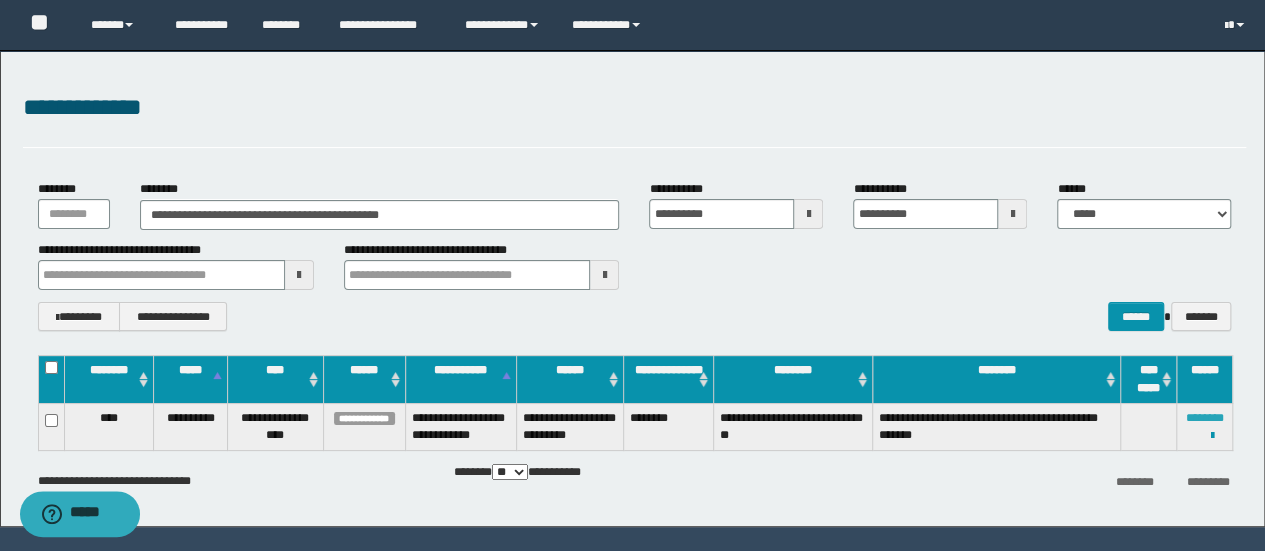 click on "********" at bounding box center [1205, 418] 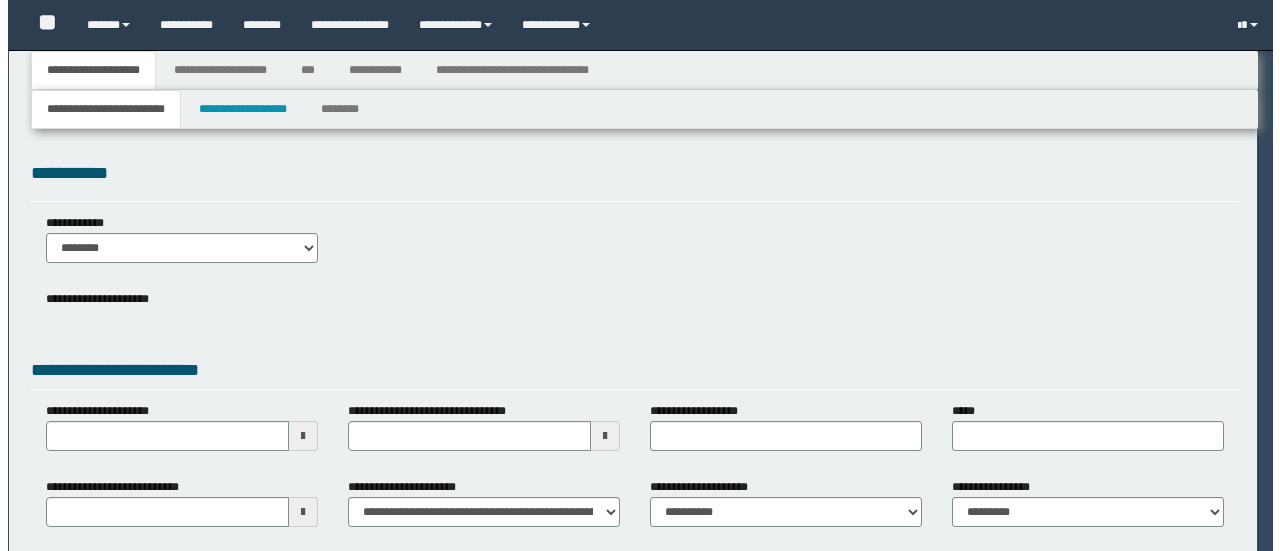 scroll, scrollTop: 0, scrollLeft: 0, axis: both 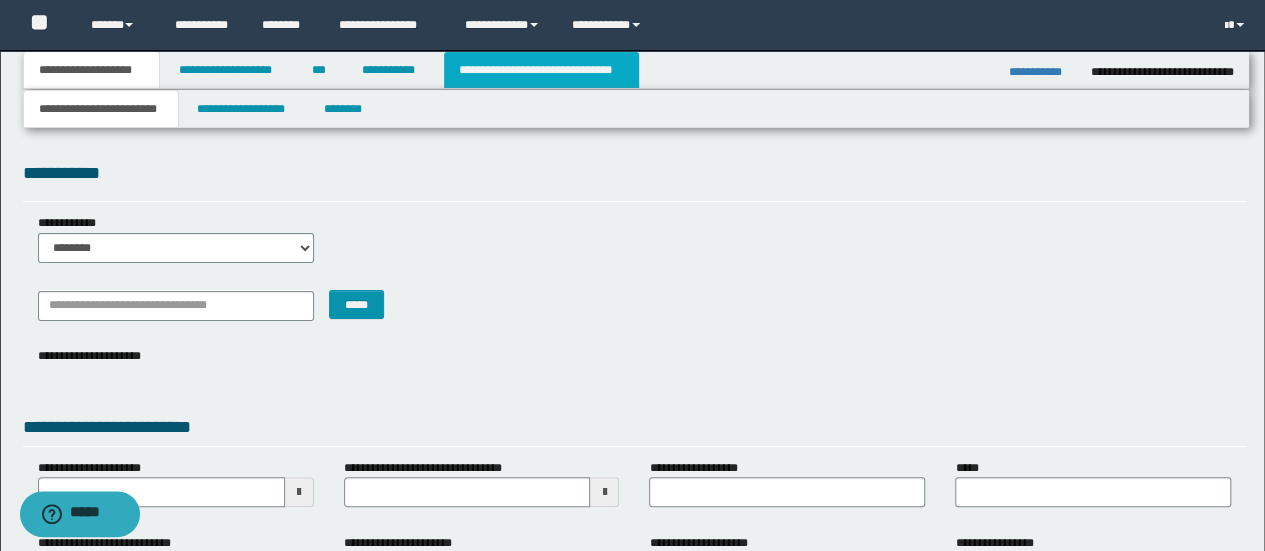 click on "**********" at bounding box center [541, 70] 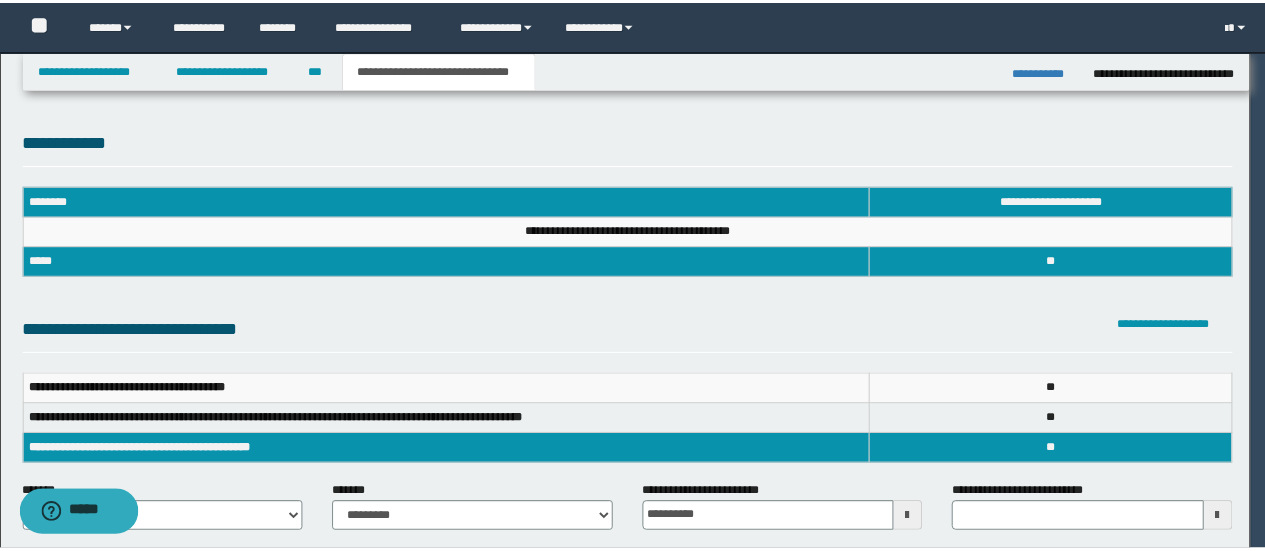 scroll, scrollTop: 0, scrollLeft: 0, axis: both 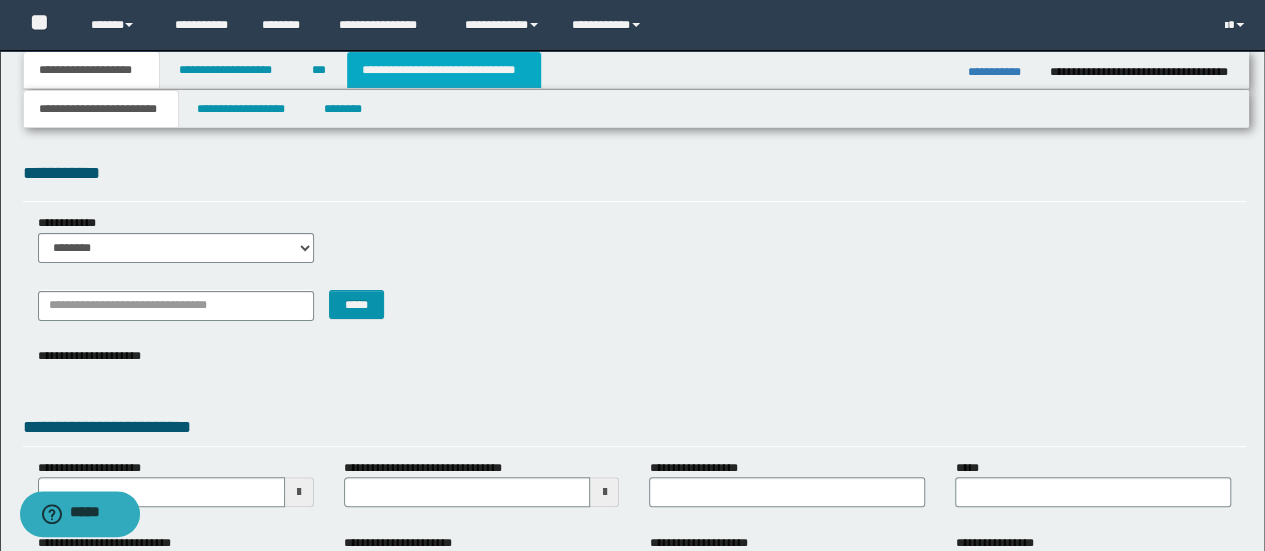 click on "**********" at bounding box center [444, 70] 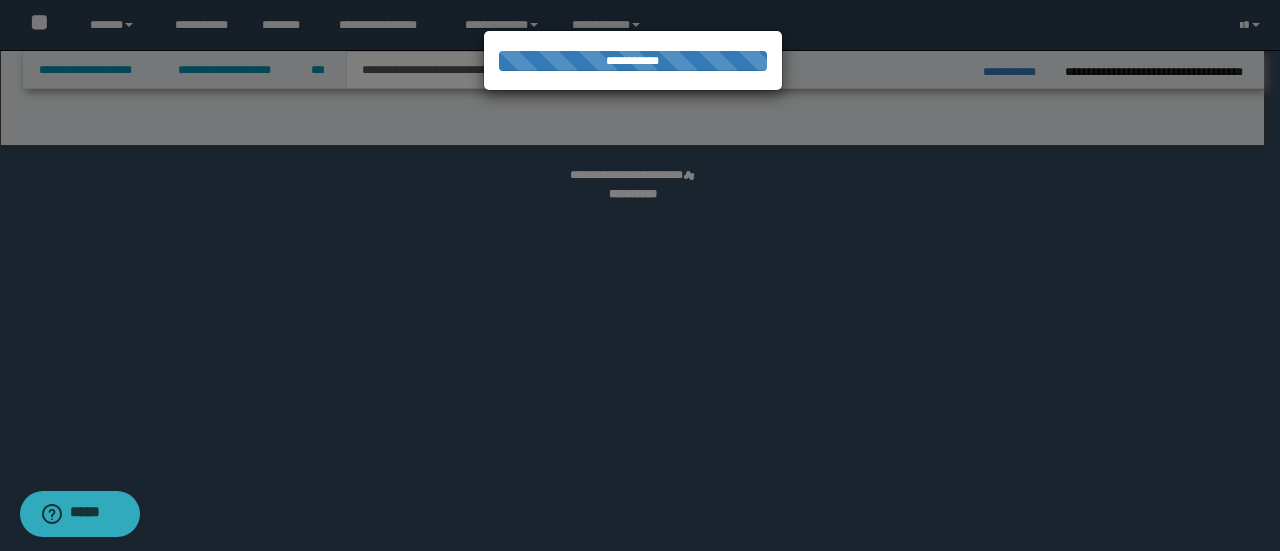 select on "*" 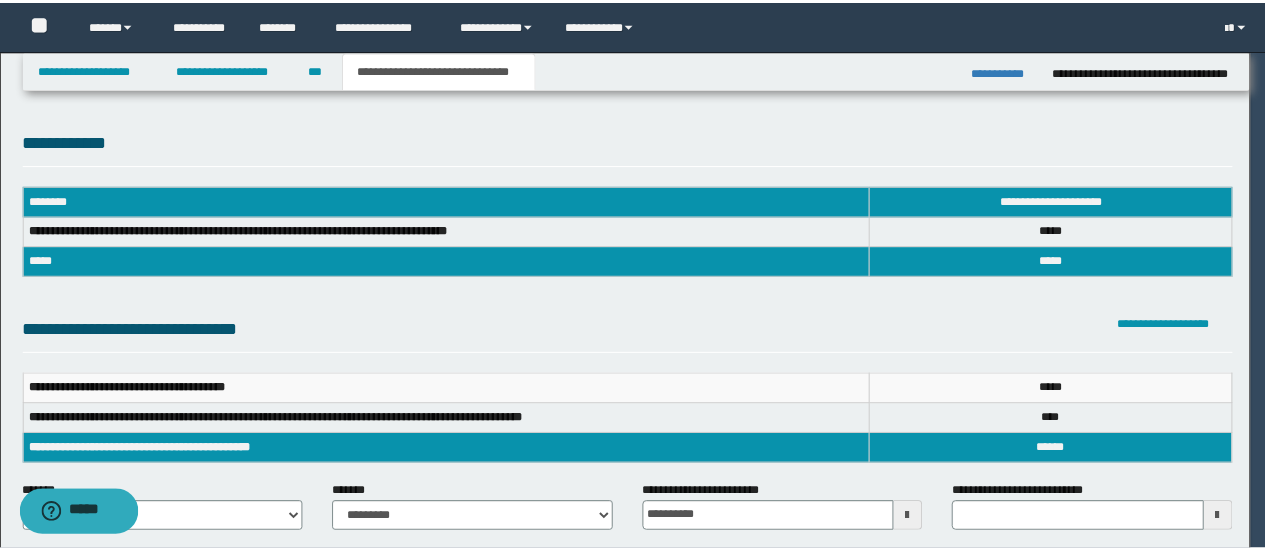 scroll, scrollTop: 0, scrollLeft: 0, axis: both 